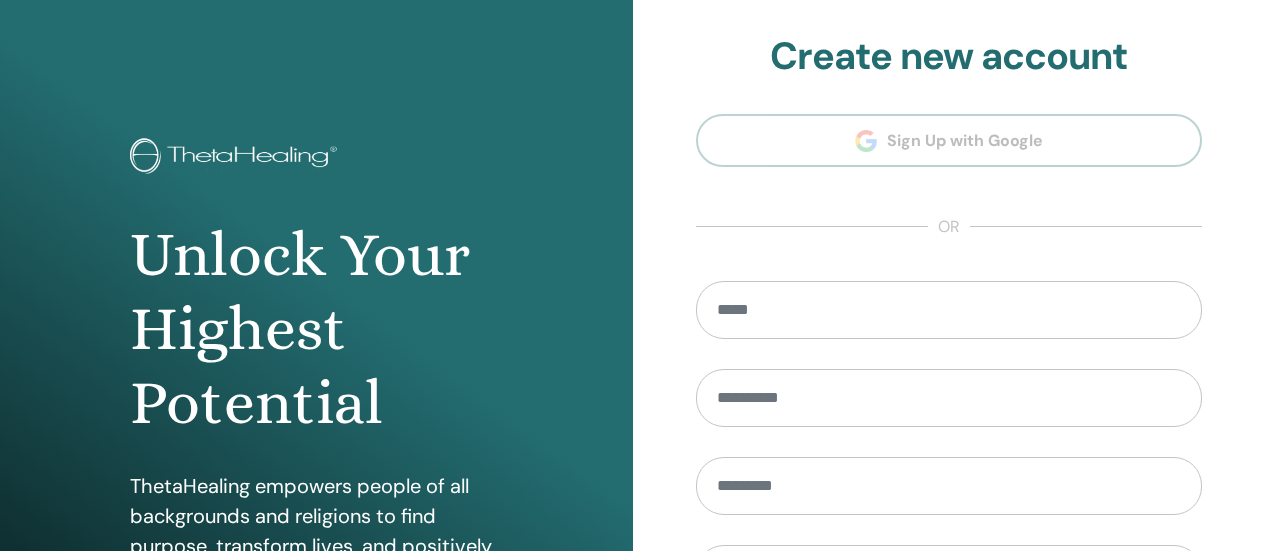 scroll, scrollTop: 0, scrollLeft: 0, axis: both 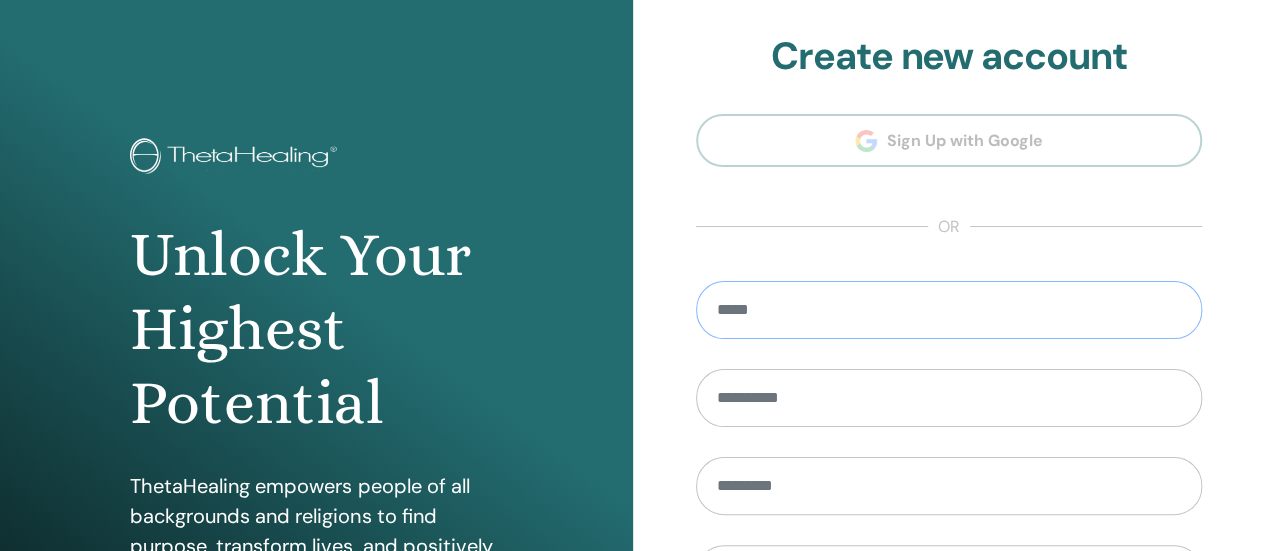 click at bounding box center (949, 310) 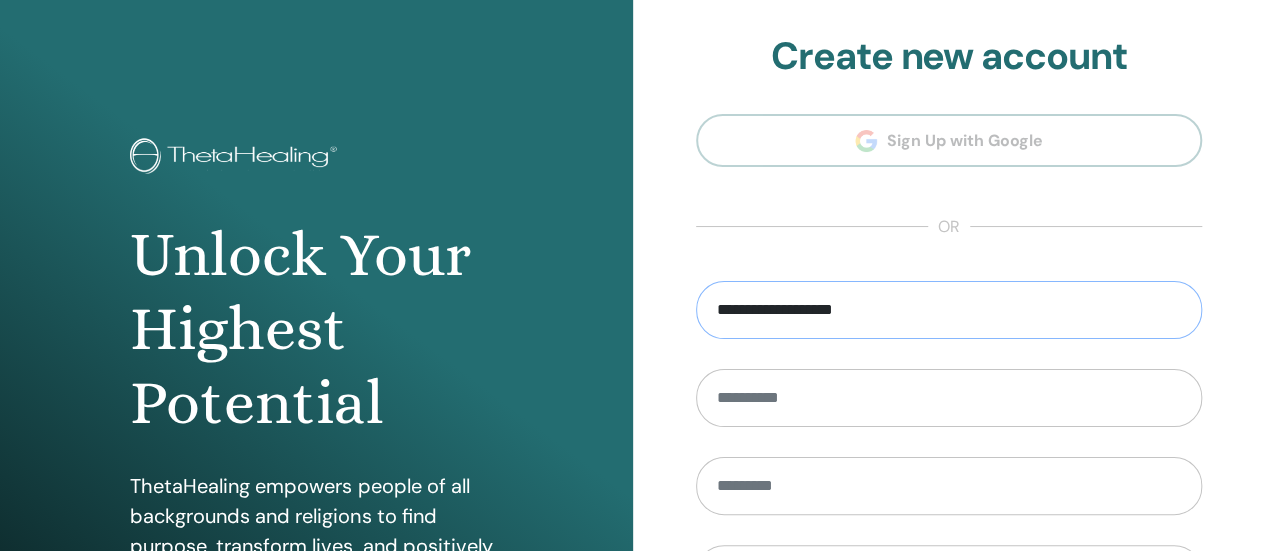 type on "**********" 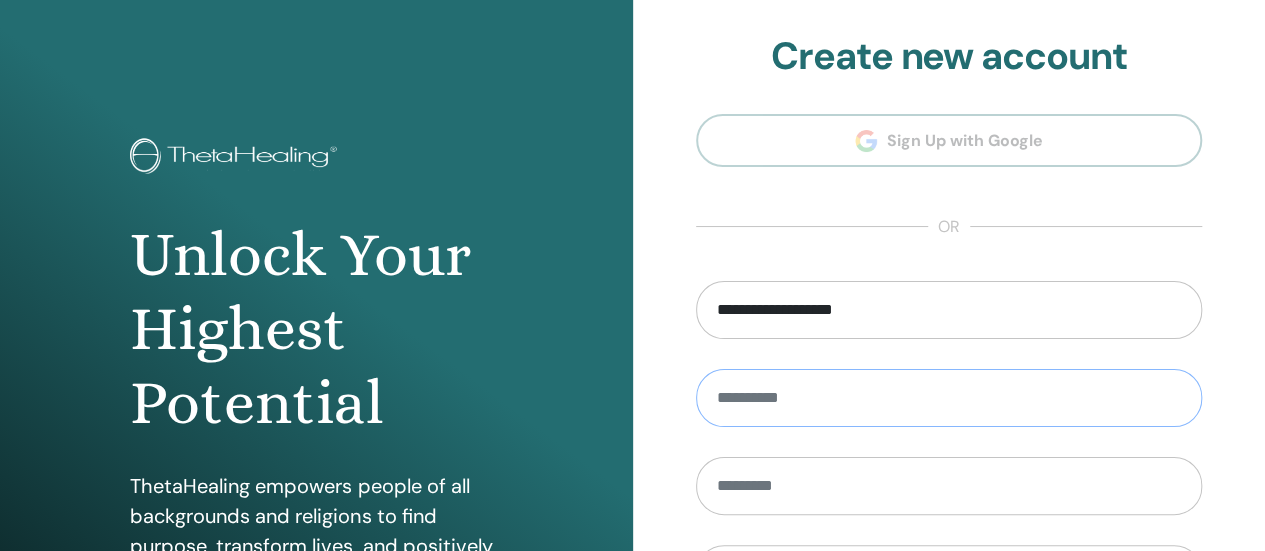 click at bounding box center [949, 398] 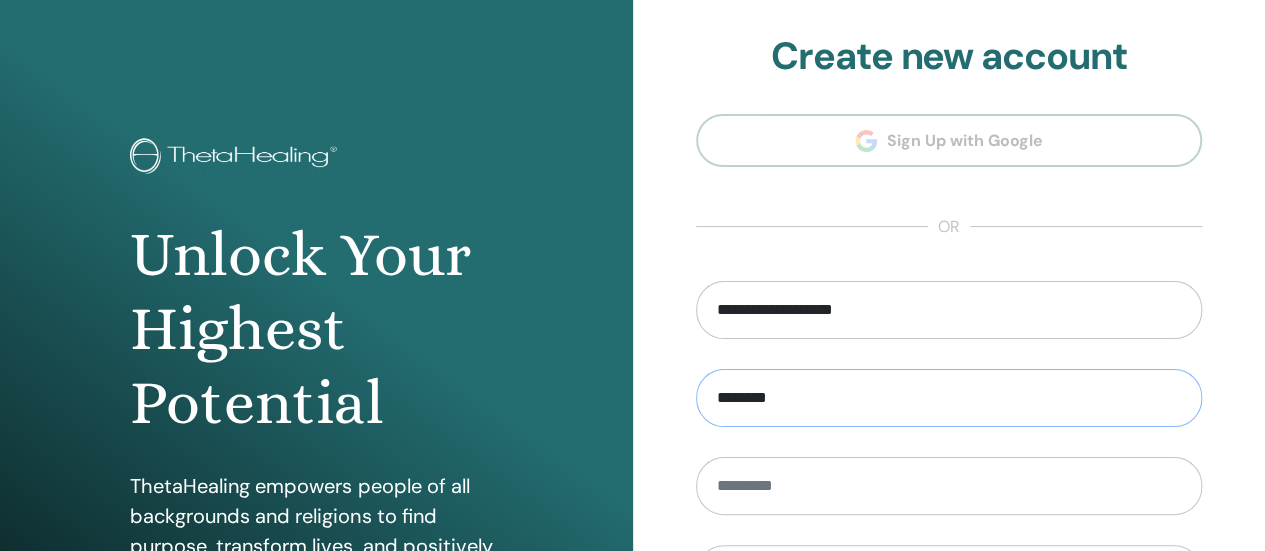 type on "********" 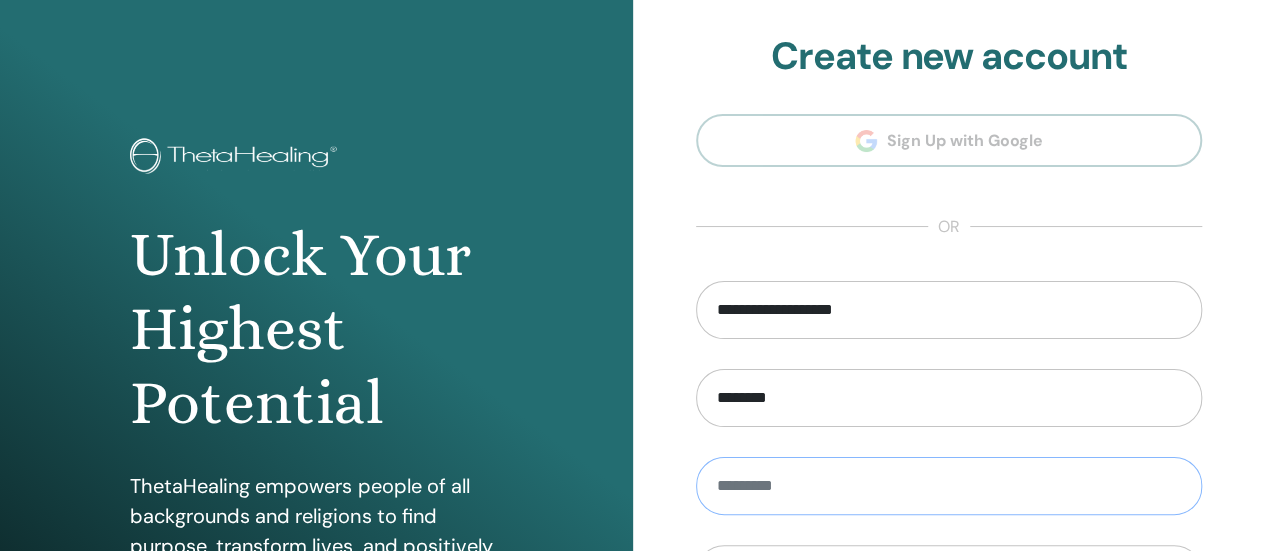 click at bounding box center (949, 486) 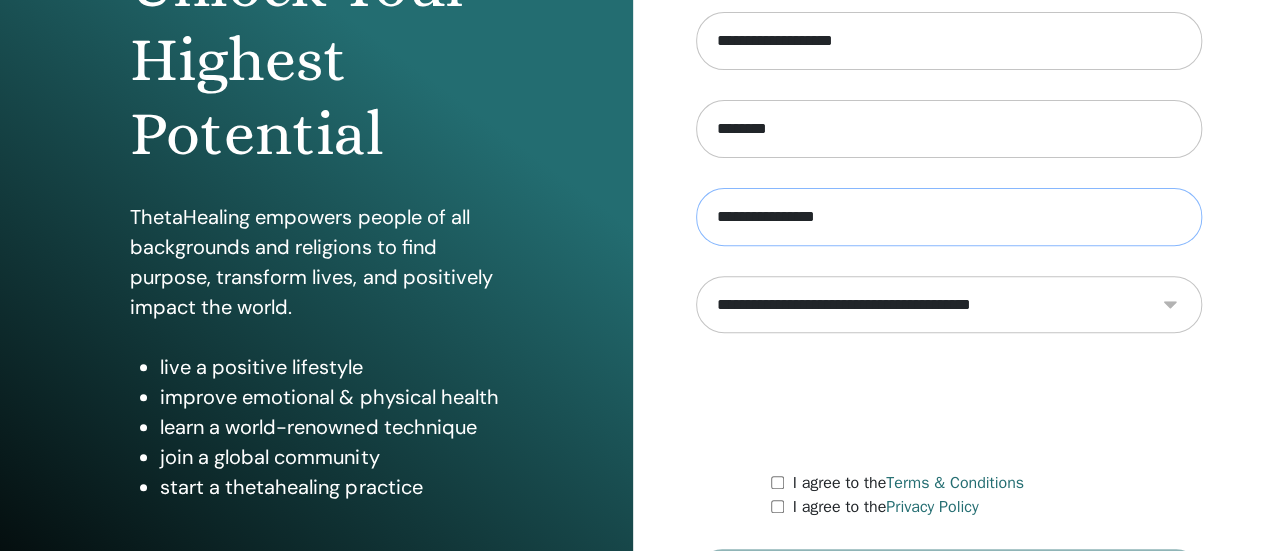 scroll, scrollTop: 278, scrollLeft: 0, axis: vertical 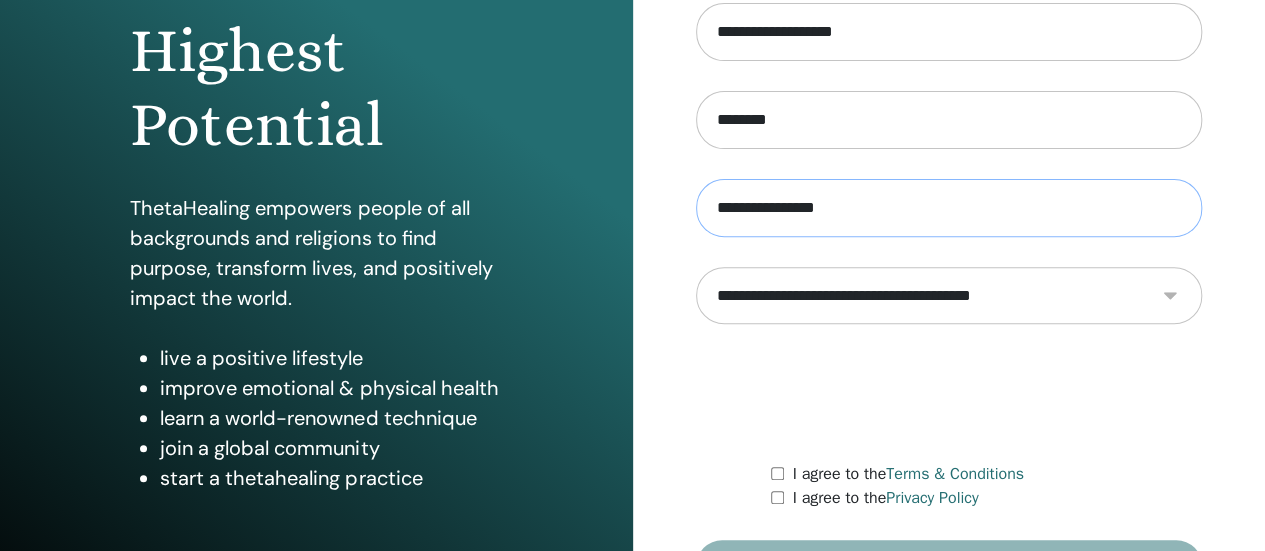 type on "**********" 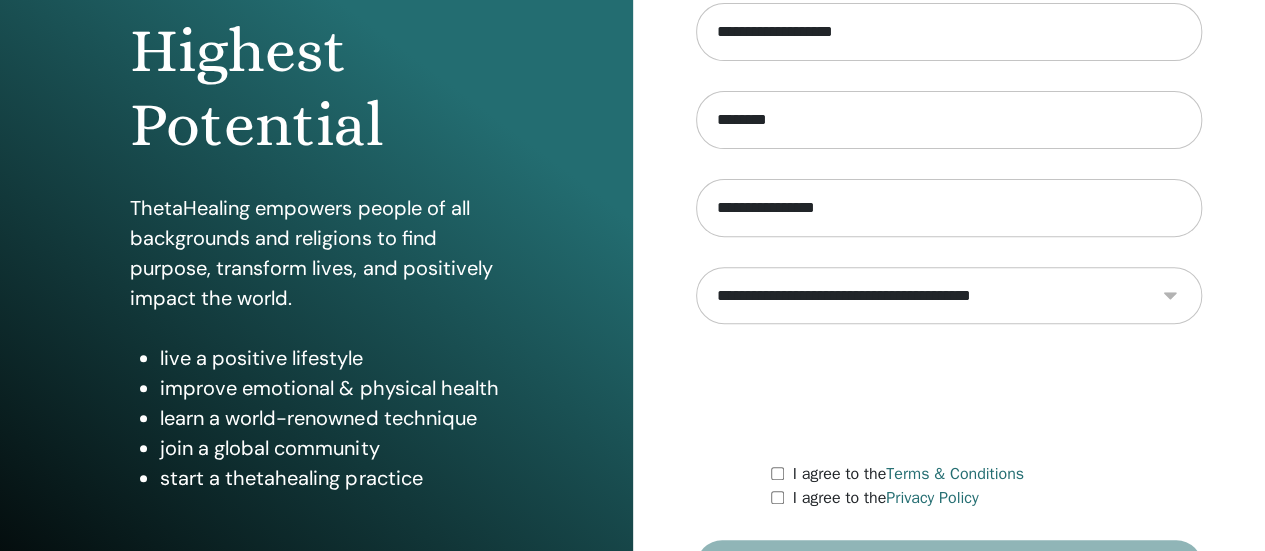 click on "**********" at bounding box center (949, 295) 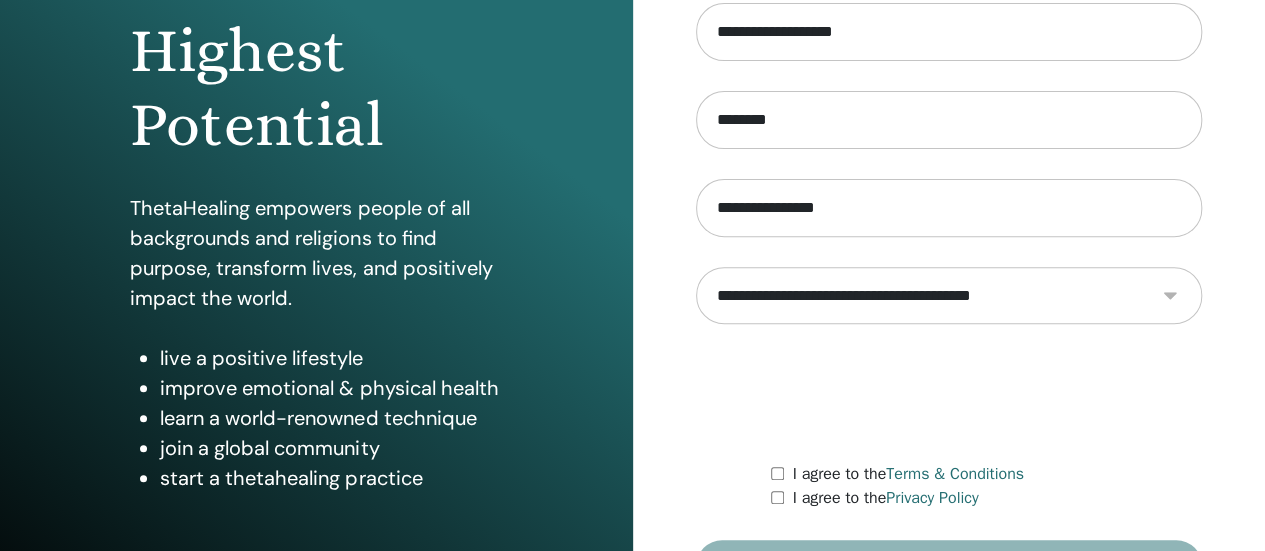 select on "***" 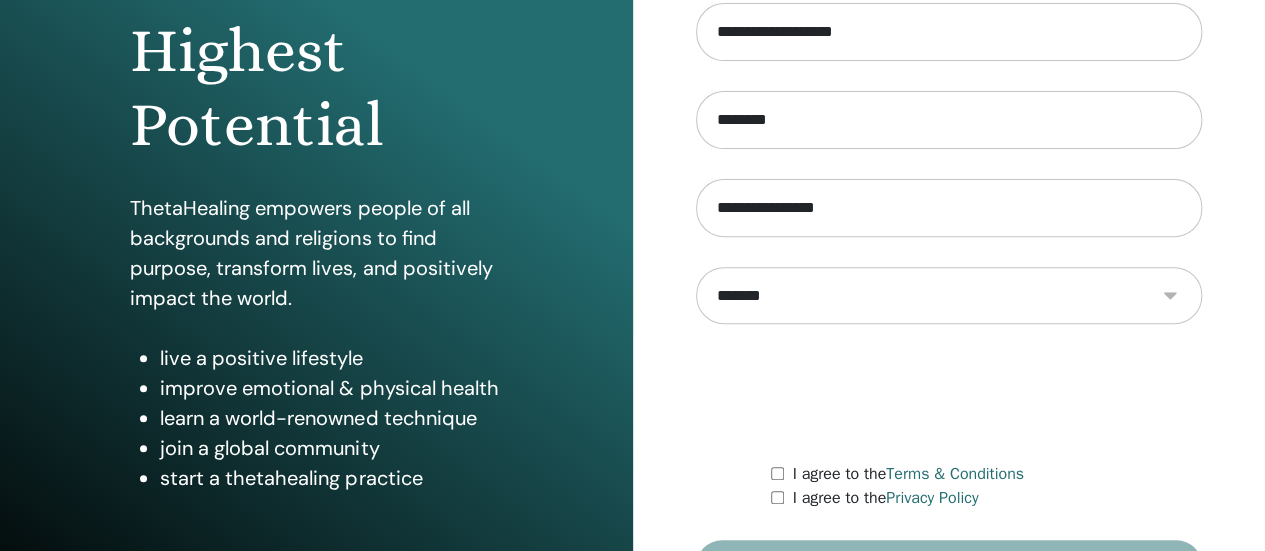 click on "**********" at bounding box center (949, 295) 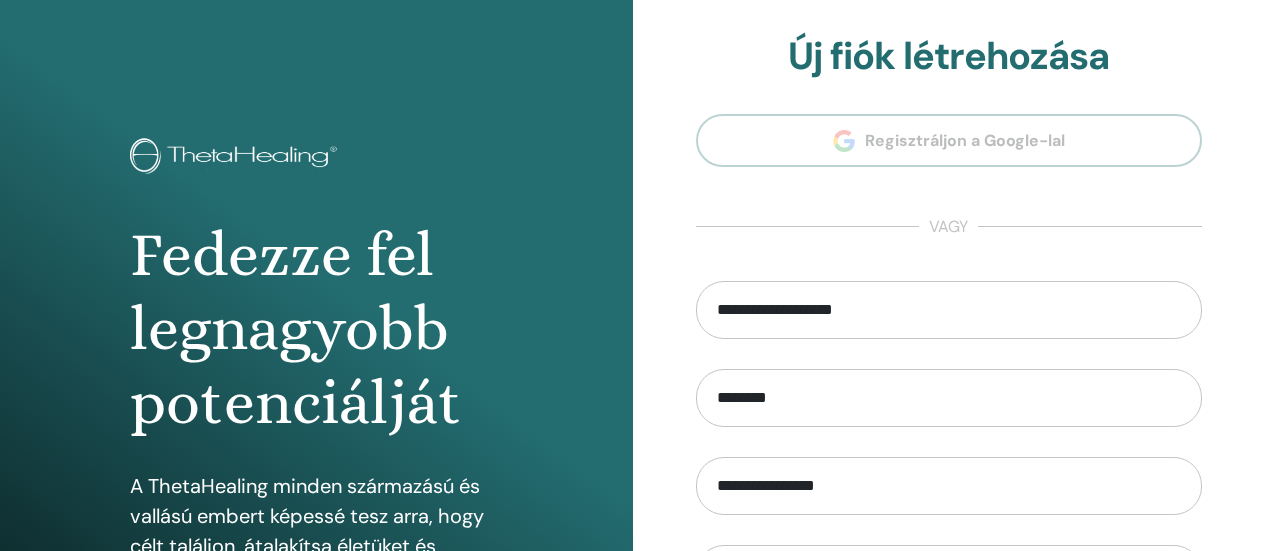 scroll, scrollTop: 0, scrollLeft: 0, axis: both 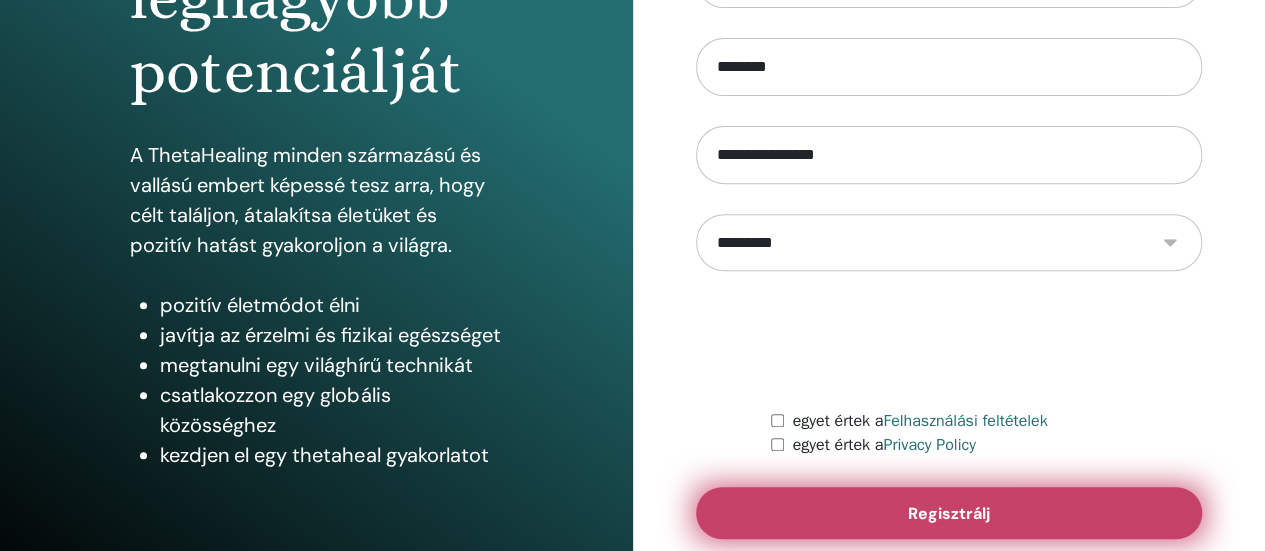 click on "Regisztrálj" at bounding box center (949, 513) 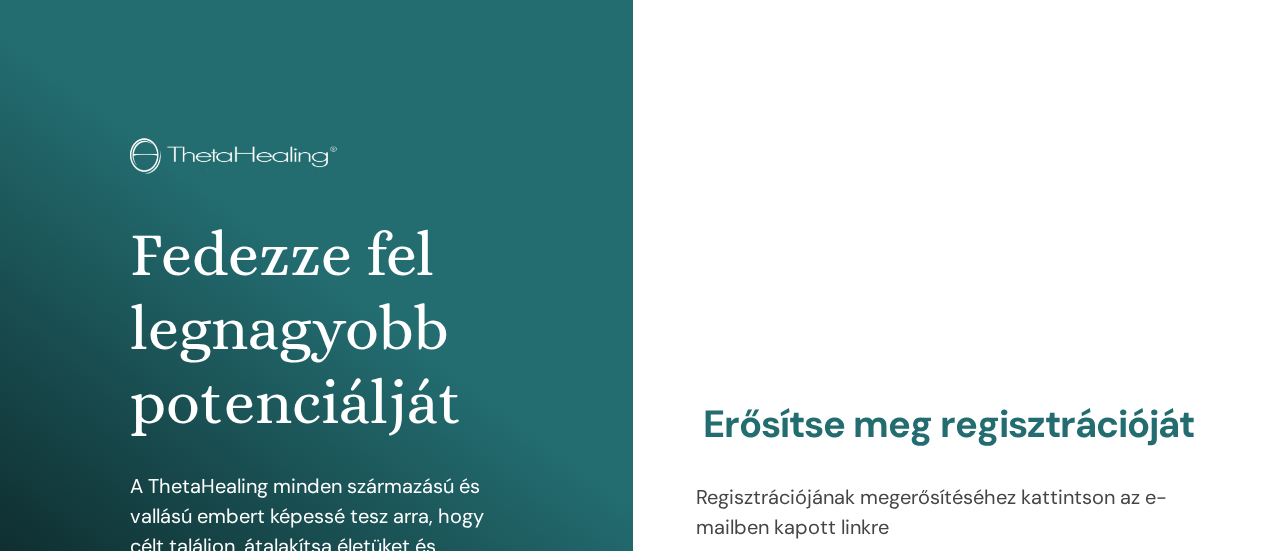 scroll, scrollTop: 0, scrollLeft: 0, axis: both 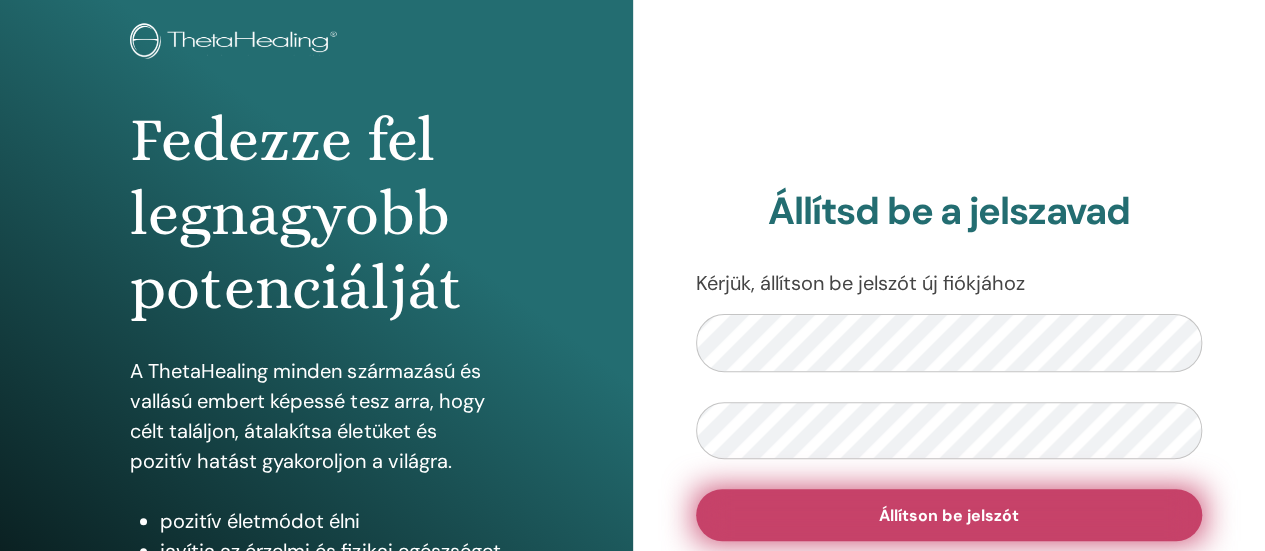 click on "Állítson be jelszót" at bounding box center (949, 515) 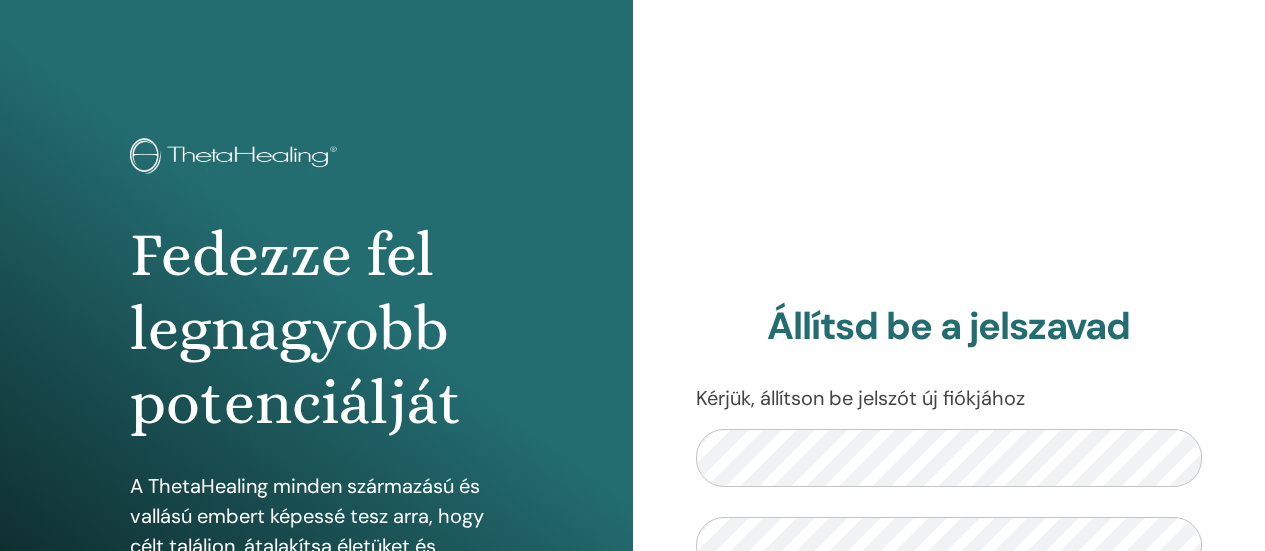 scroll, scrollTop: 0, scrollLeft: 0, axis: both 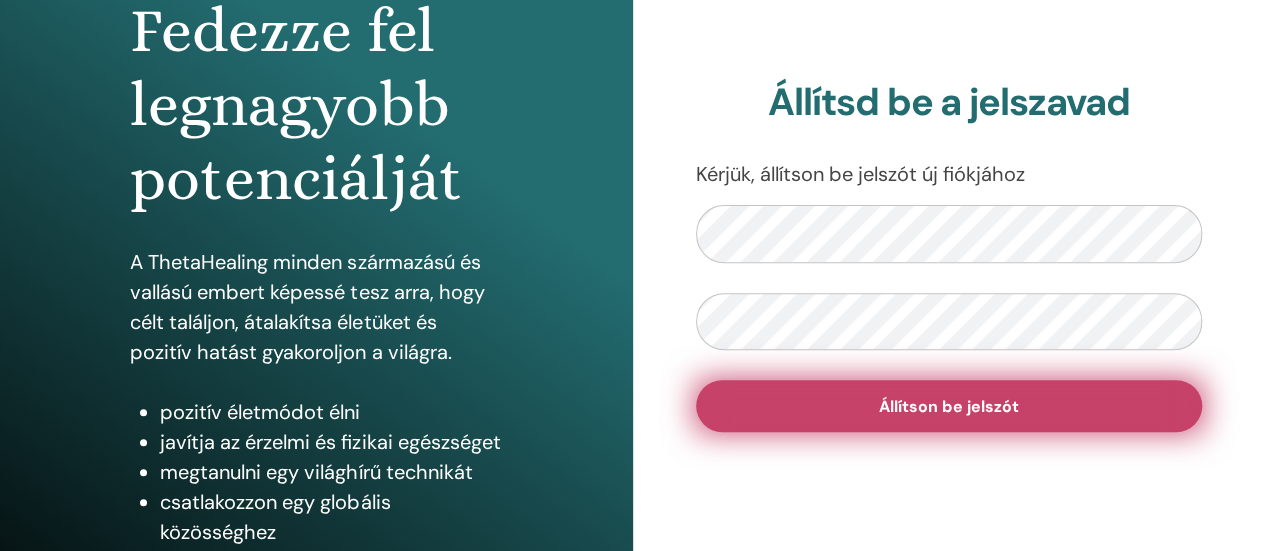 click on "Állítson be jelszót" at bounding box center (948, 406) 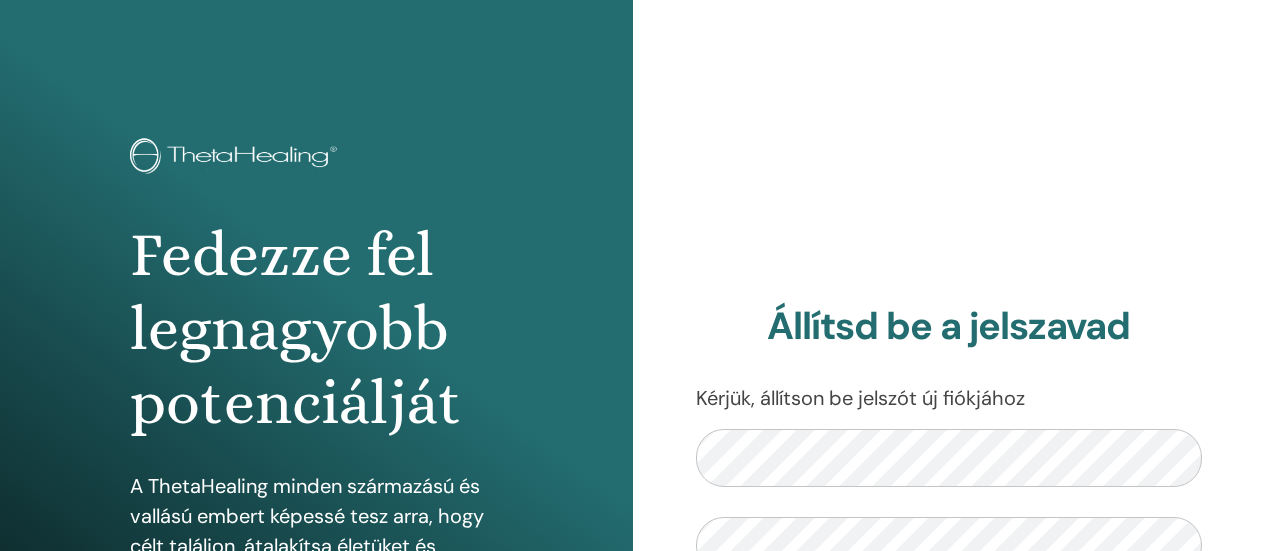 scroll, scrollTop: 0, scrollLeft: 0, axis: both 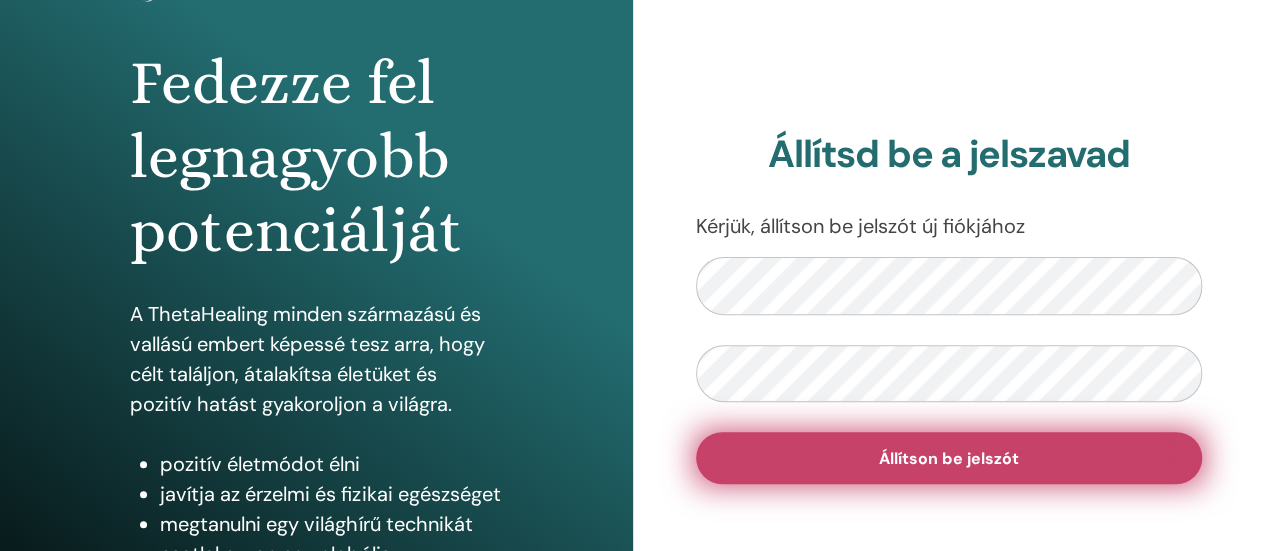 click on "Állítson be jelszót" at bounding box center [948, 458] 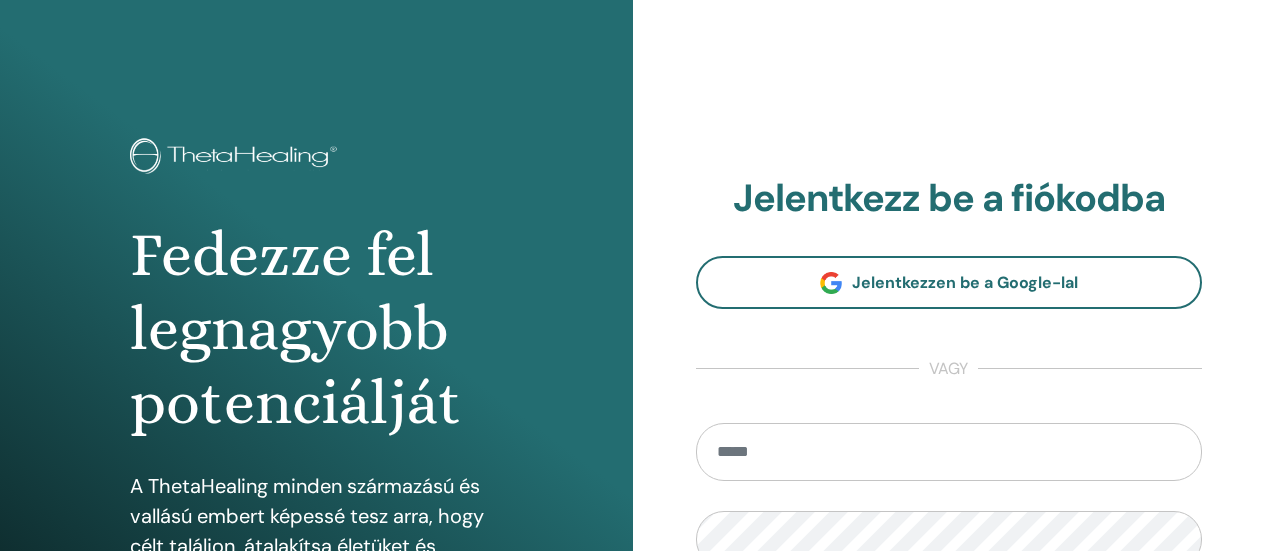 scroll, scrollTop: 0, scrollLeft: 0, axis: both 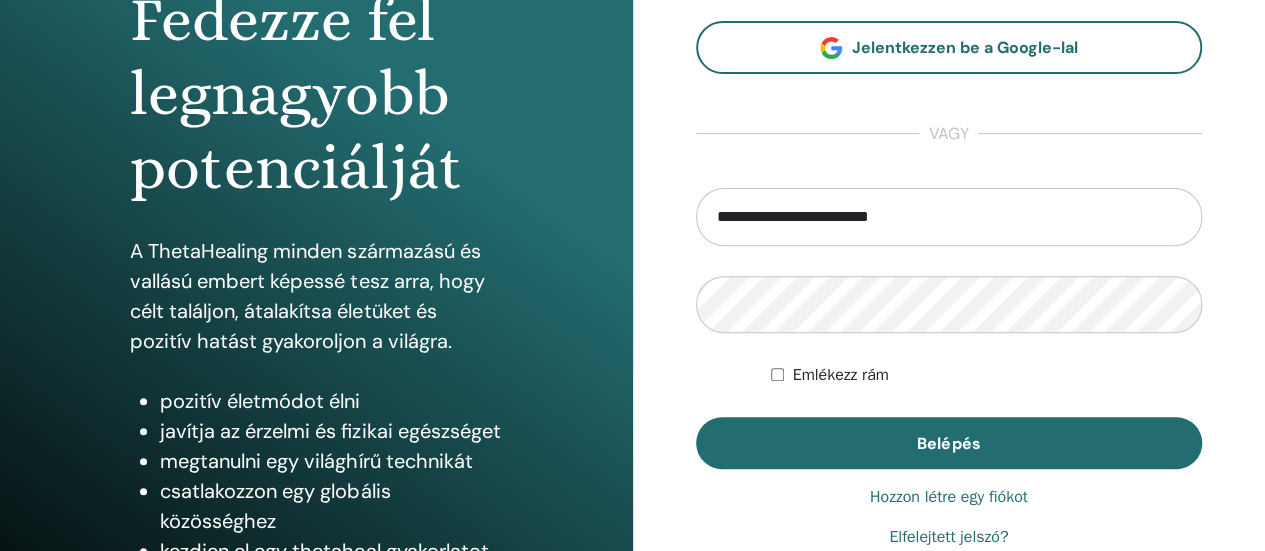 click on "**********" at bounding box center (949, 217) 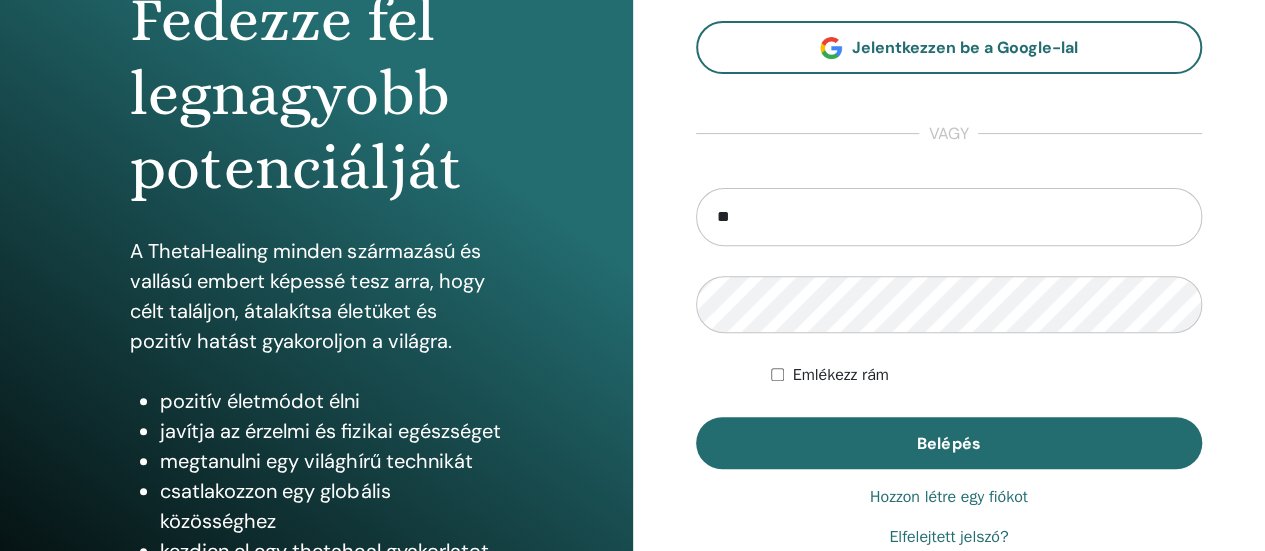 type on "*" 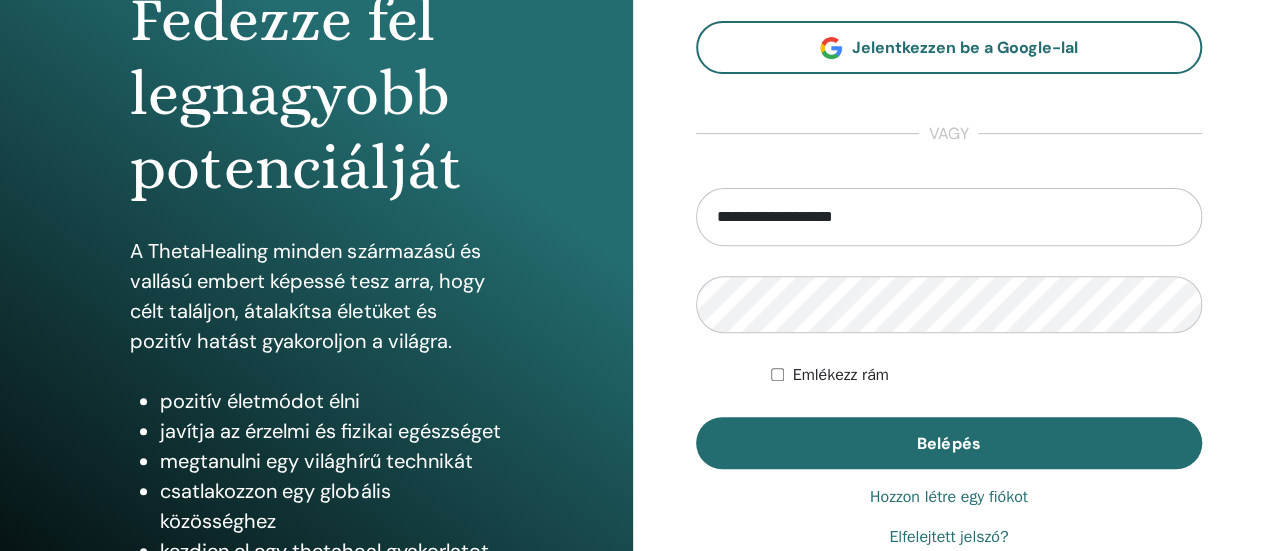 type on "**********" 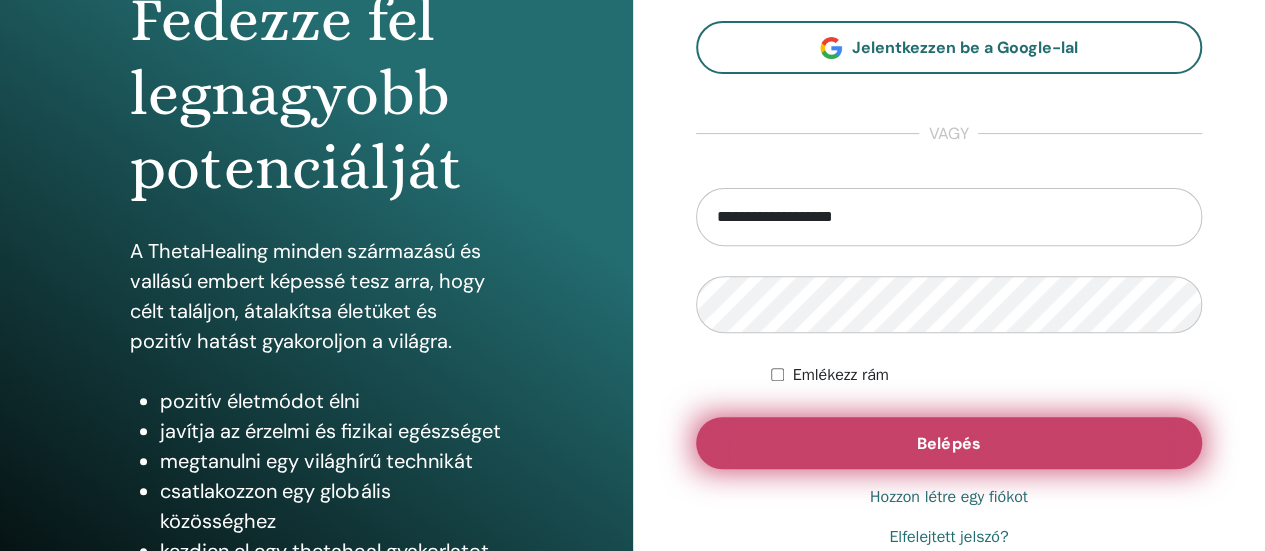 click on "Belépés" at bounding box center [948, 443] 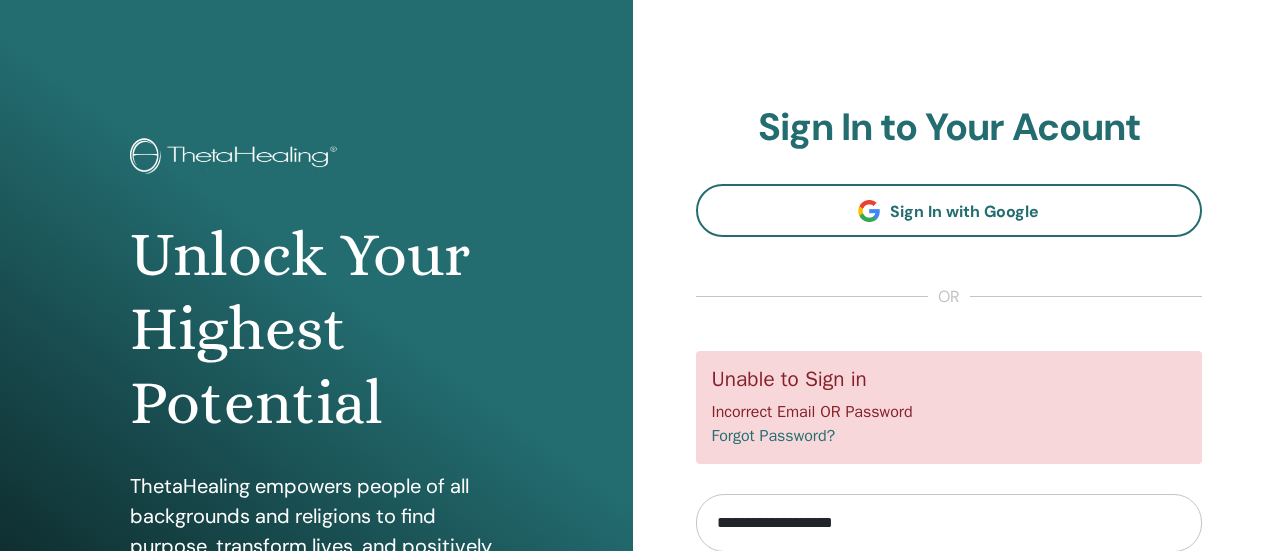 scroll, scrollTop: 287, scrollLeft: 0, axis: vertical 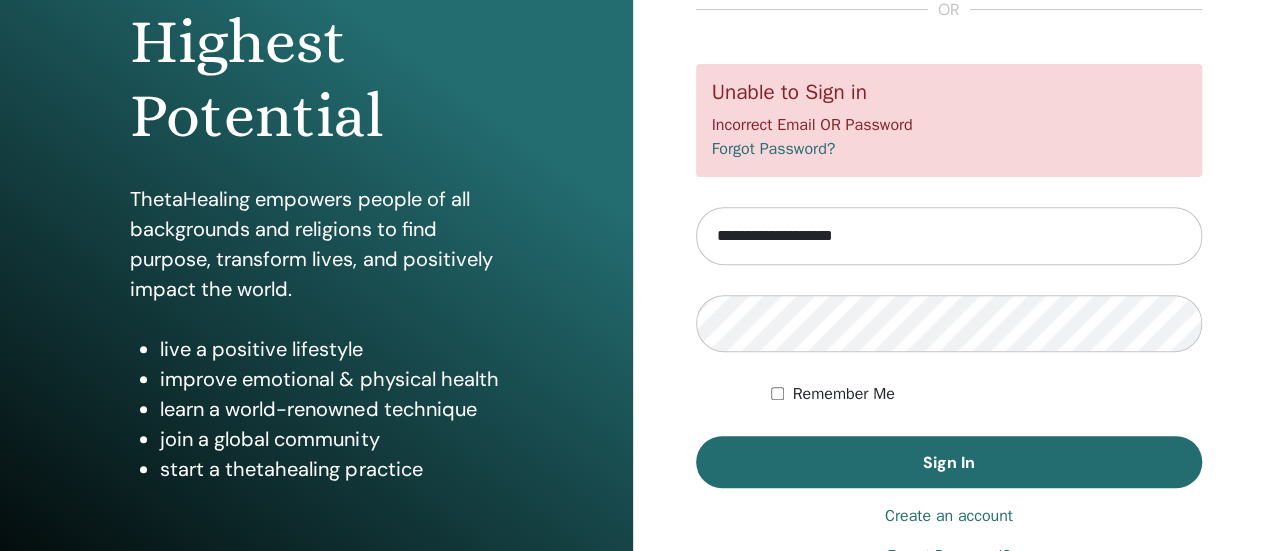 click on "Create an account" at bounding box center [949, 516] 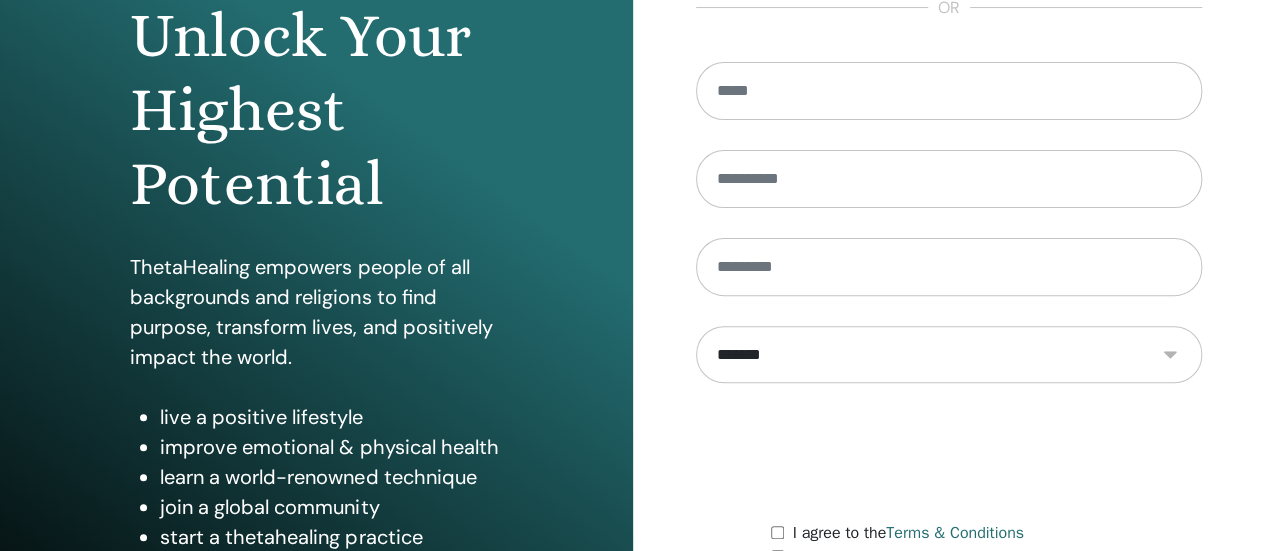 scroll, scrollTop: 0, scrollLeft: 0, axis: both 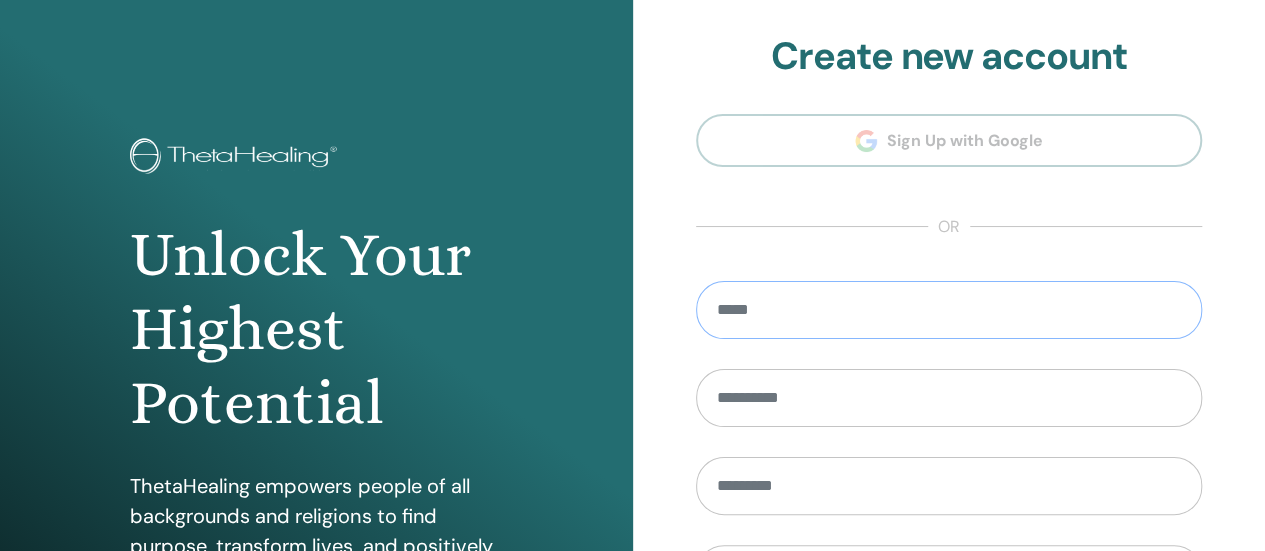 click at bounding box center (949, 310) 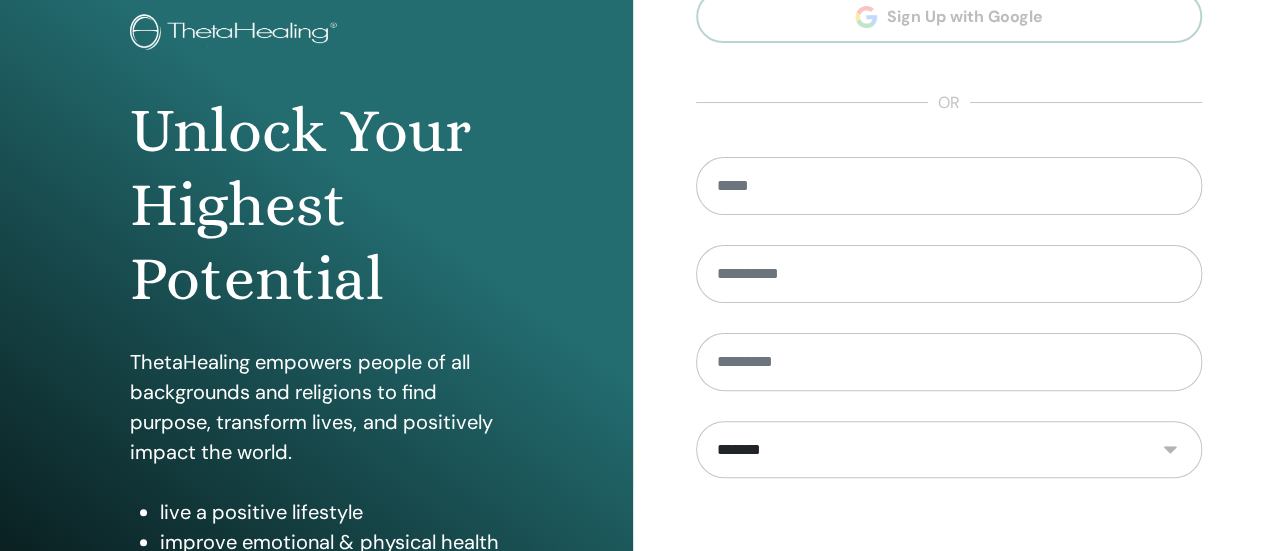 scroll, scrollTop: 272, scrollLeft: 0, axis: vertical 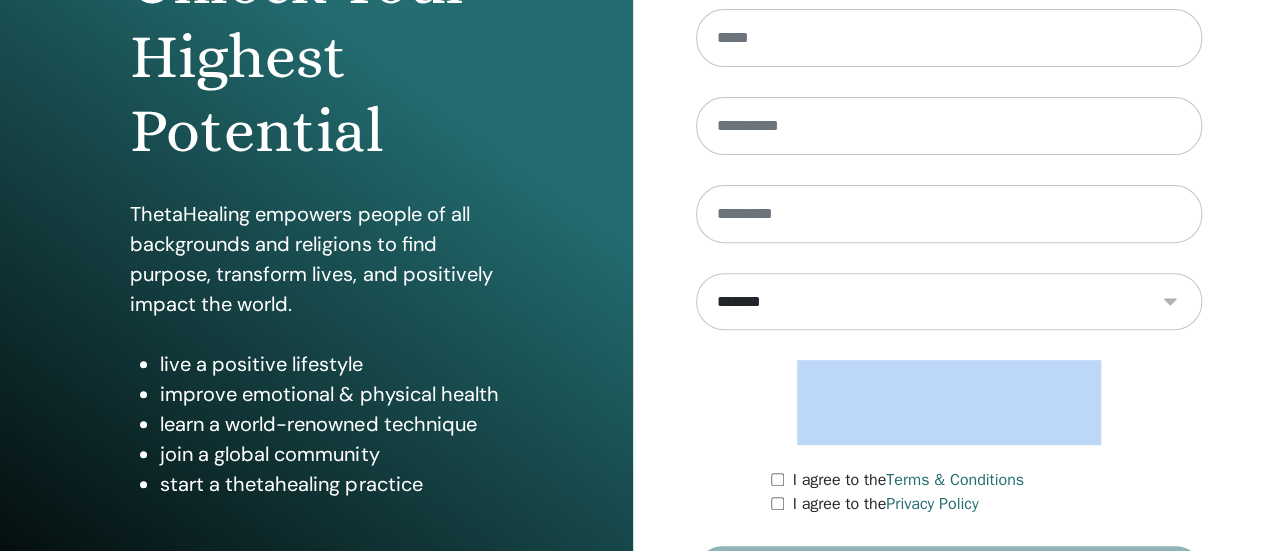 drag, startPoint x: 1264, startPoint y: 377, endPoint x: 1279, endPoint y: 261, distance: 116.965805 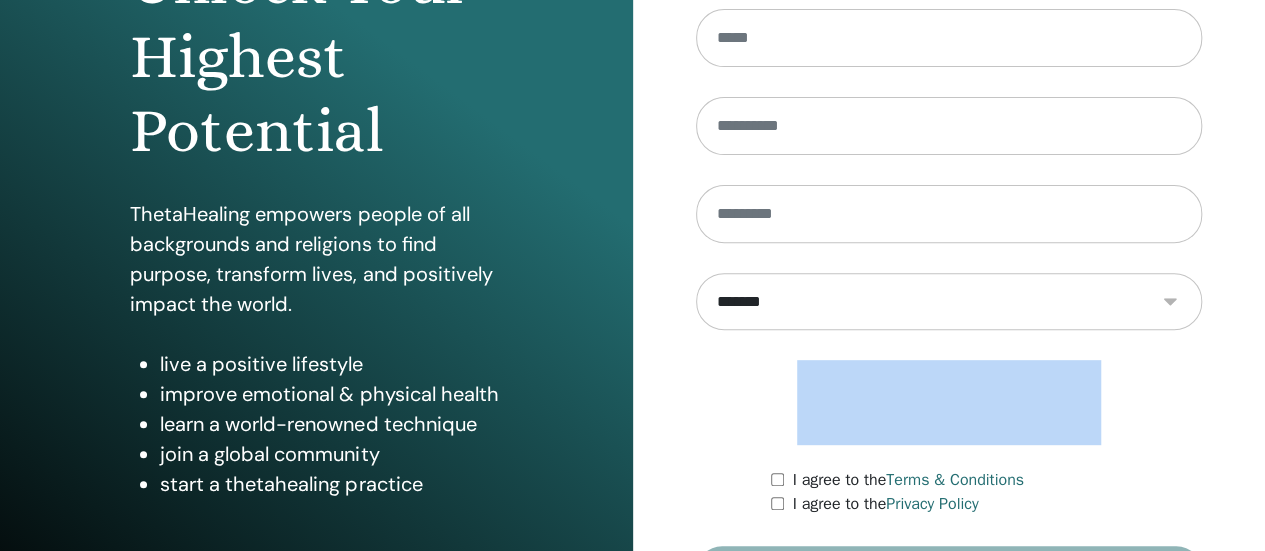 click on "Unlock Your Highest Potential
ThetaHealing empowers people of all backgrounds and religions to find purpose, transform lives, and positively impact the world.
live a positive lifestyle
improve emotional & physical health
learn a world-renowned technique
join a global community
start a thetahealing practice
Sign In to Your Acount
Sign In with Google
or
Forgot Password?
or" at bounding box center (632, 3) 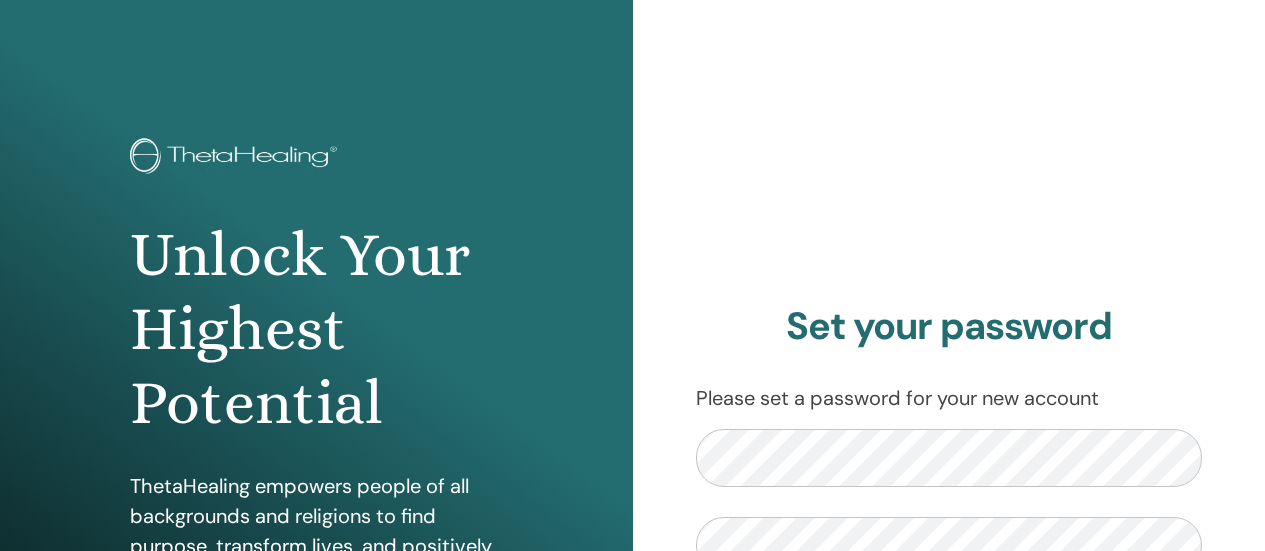 scroll, scrollTop: 0, scrollLeft: 0, axis: both 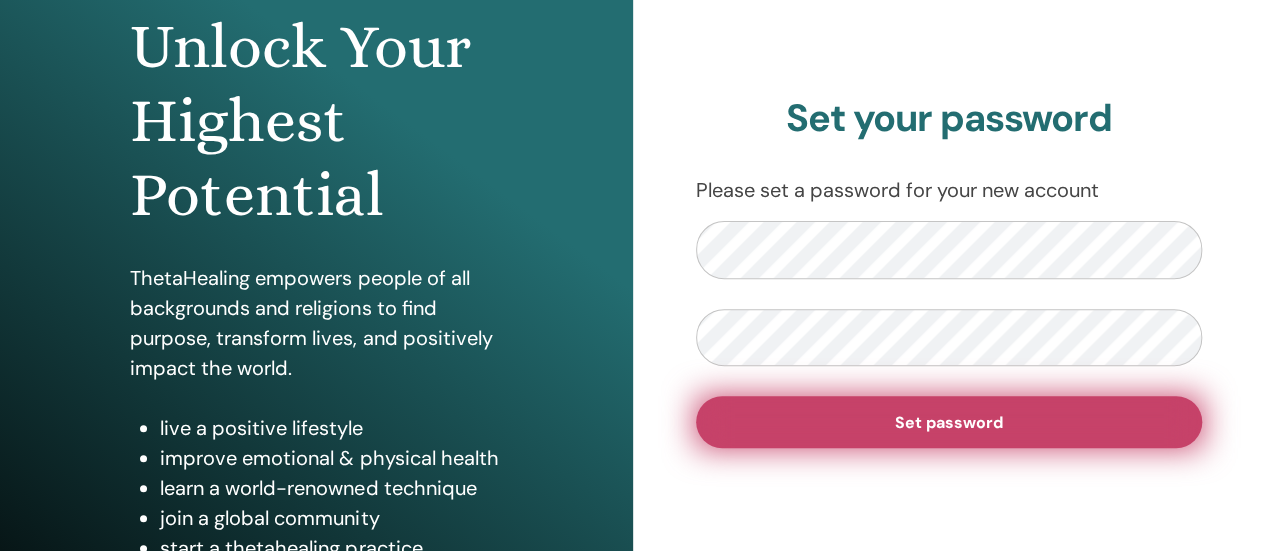 click on "Set password" at bounding box center [949, 422] 